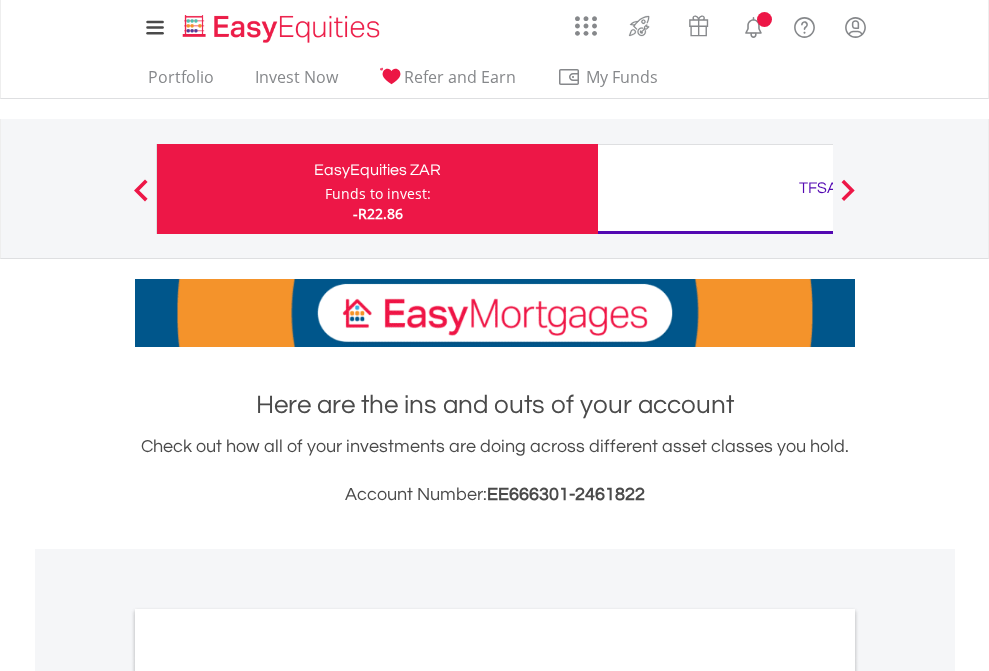 scroll, scrollTop: 0, scrollLeft: 0, axis: both 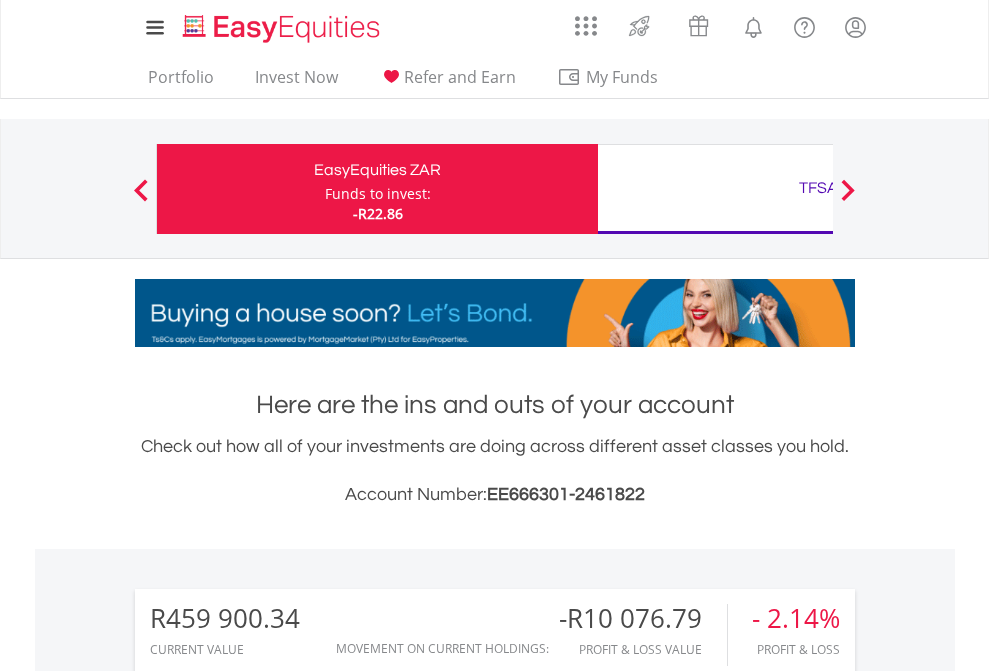 click on "Funds to invest:" at bounding box center (378, 194) 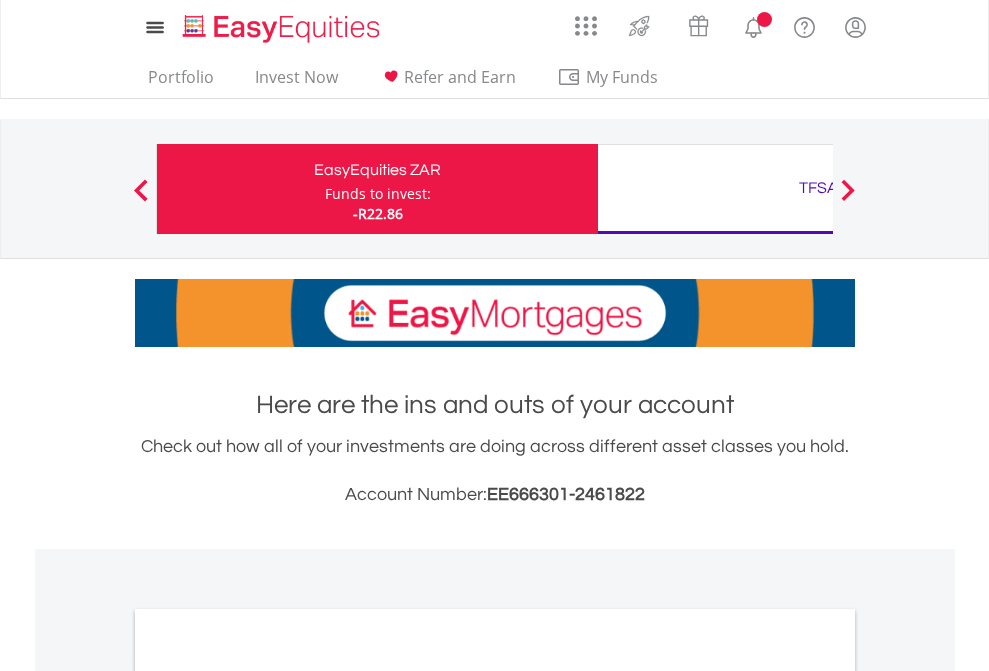 scroll, scrollTop: 0, scrollLeft: 0, axis: both 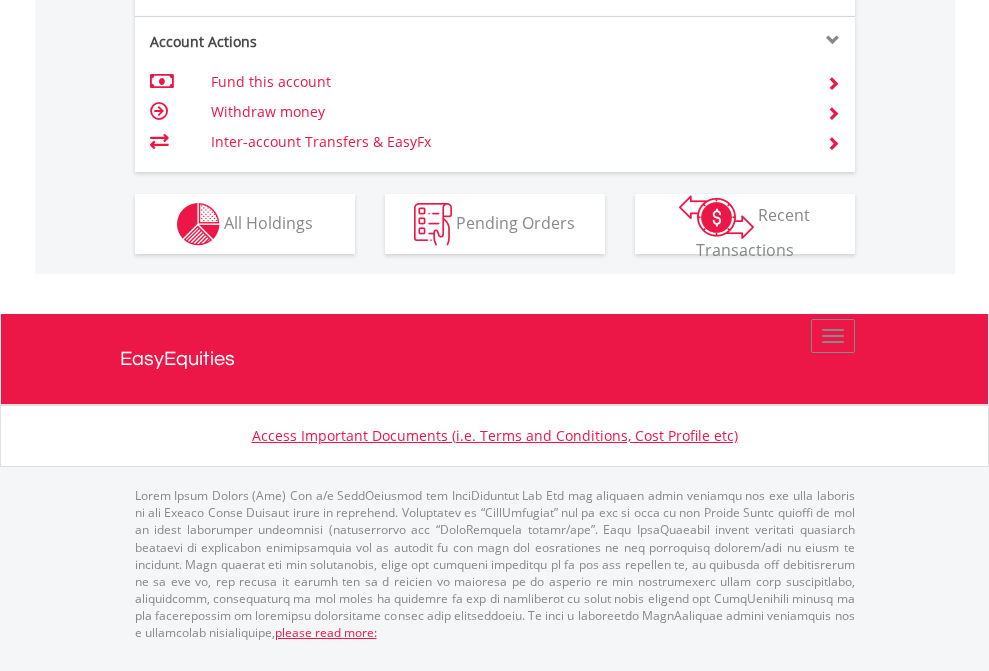 click on "Investment types" at bounding box center (706, -337) 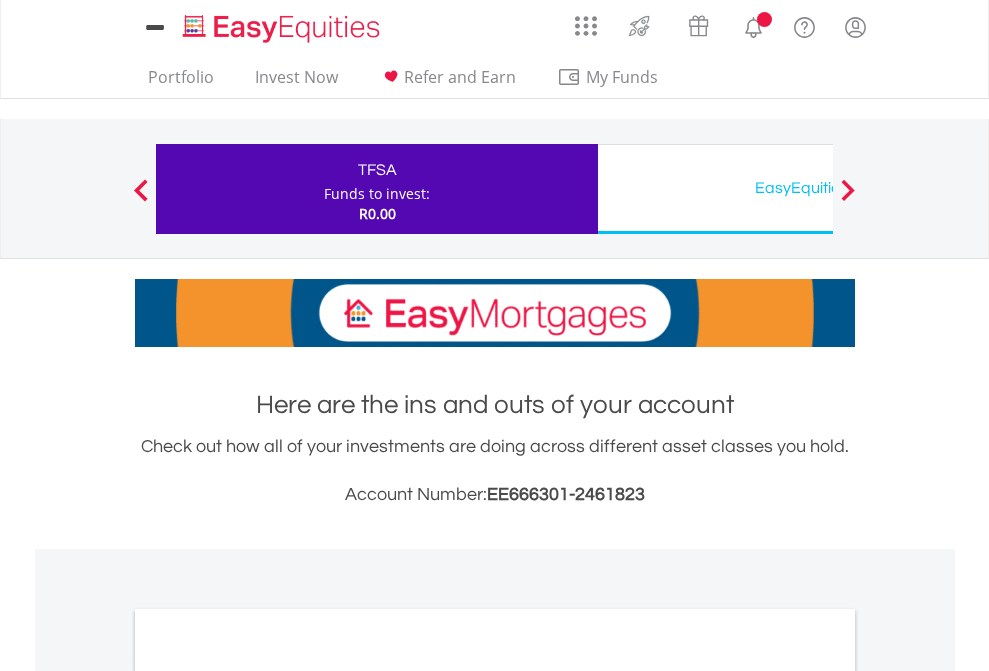 scroll, scrollTop: 0, scrollLeft: 0, axis: both 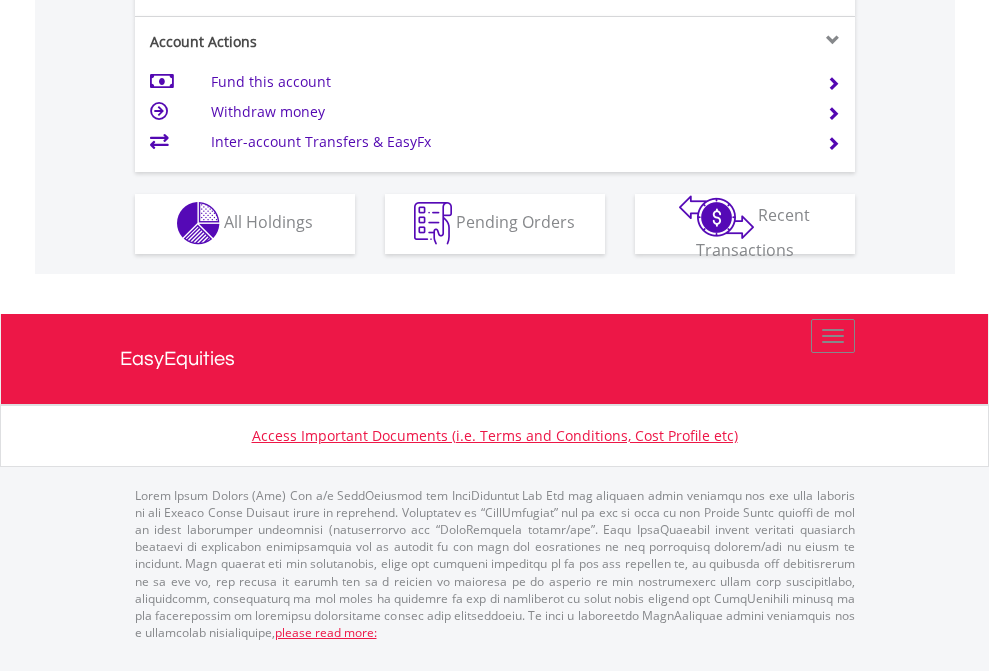 click on "Investment types" at bounding box center [706, -353] 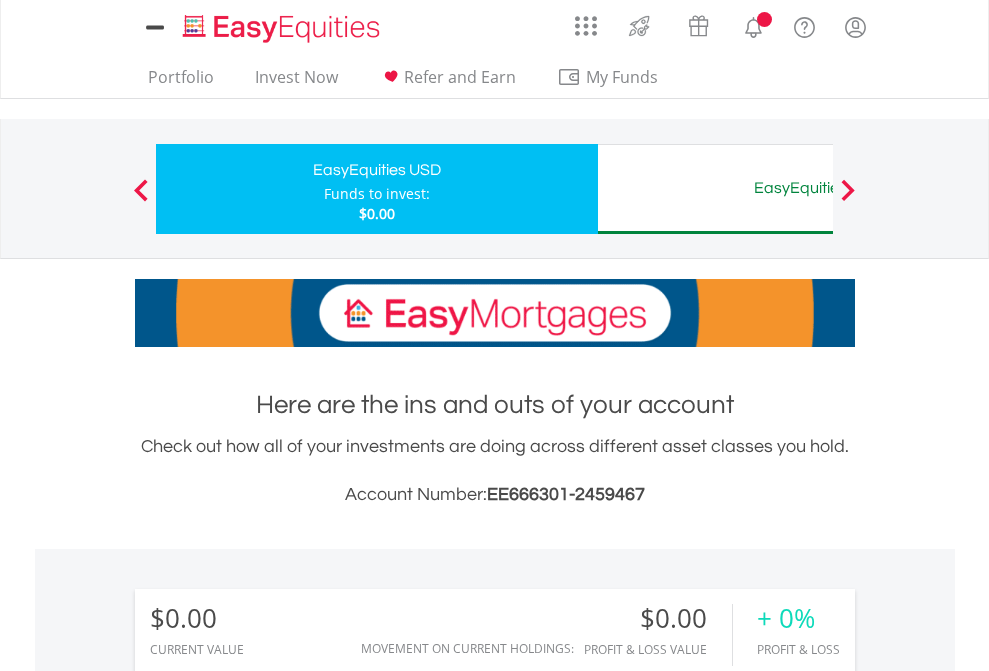 scroll, scrollTop: 0, scrollLeft: 0, axis: both 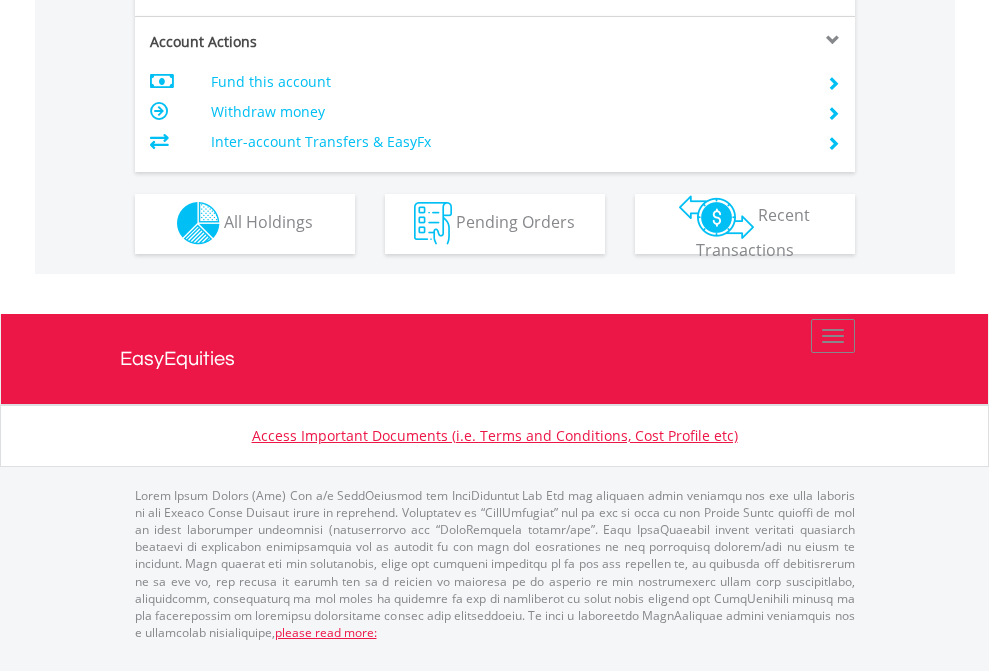 click on "Investment types" at bounding box center (706, -353) 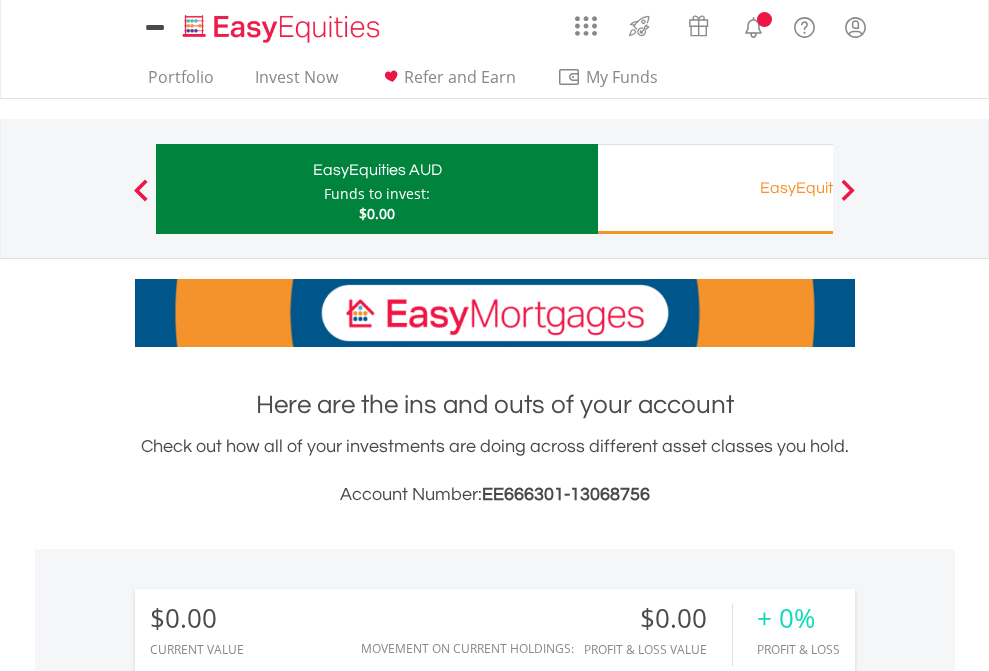 scroll, scrollTop: 0, scrollLeft: 0, axis: both 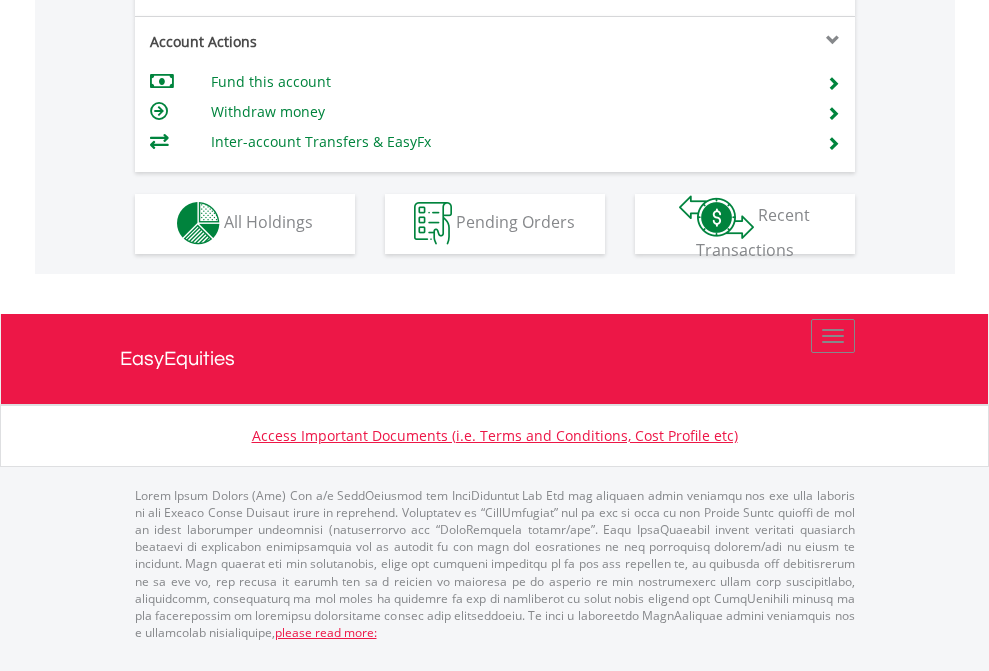 click on "Investment types" at bounding box center [706, -353] 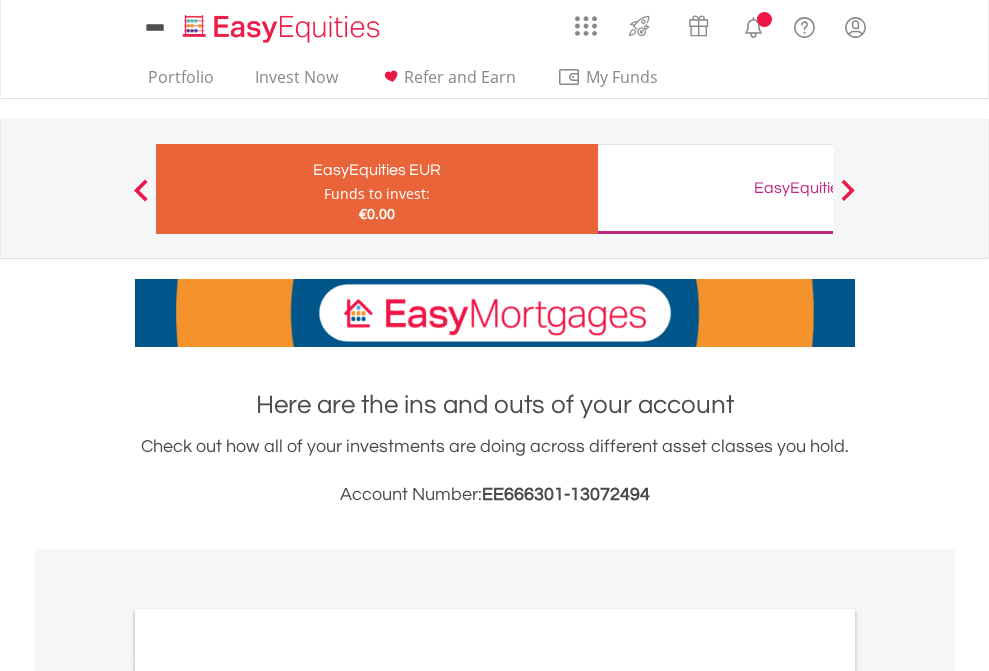 scroll, scrollTop: 0, scrollLeft: 0, axis: both 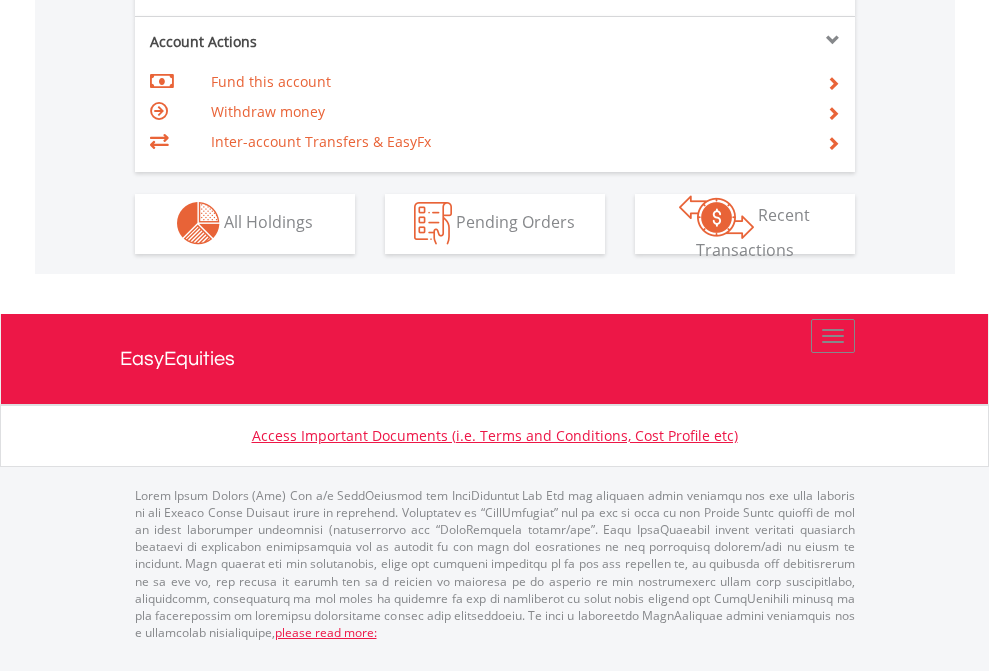 click on "Investment types" at bounding box center (706, -353) 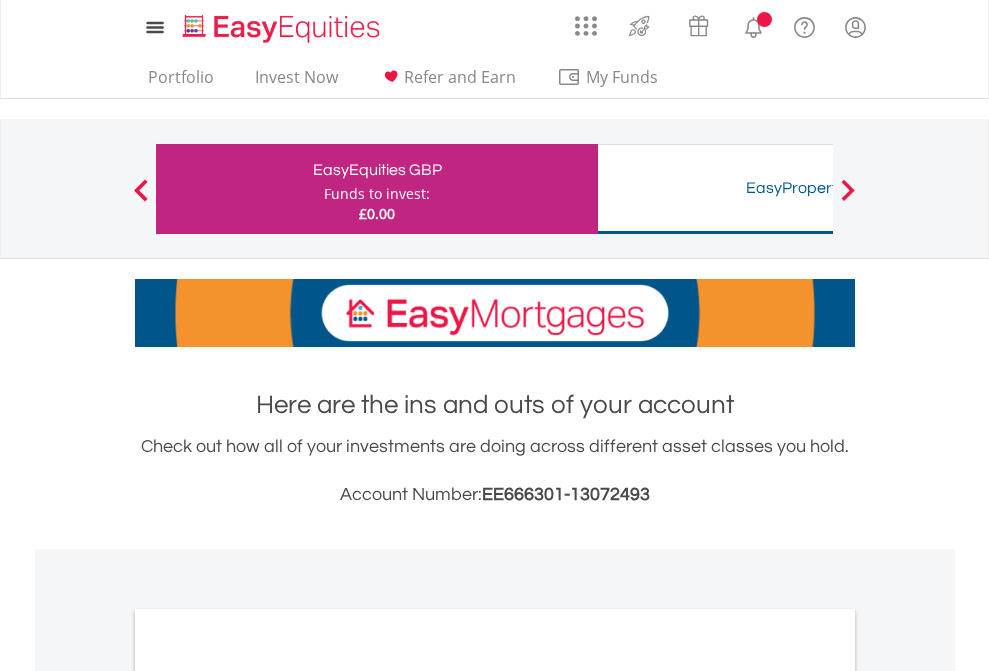 scroll, scrollTop: 0, scrollLeft: 0, axis: both 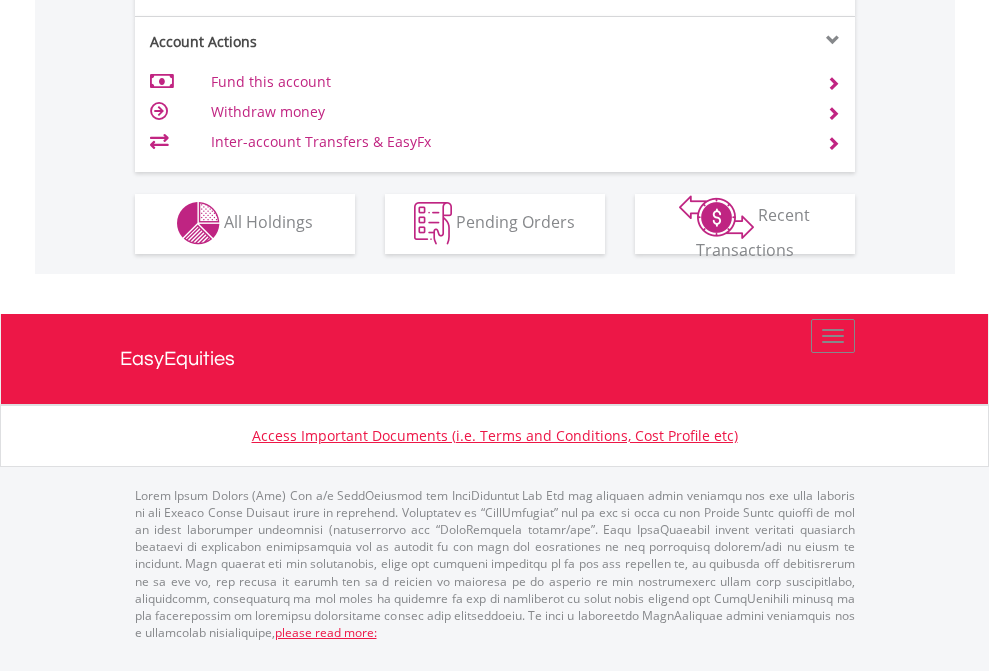 click on "Investment types" at bounding box center (706, -353) 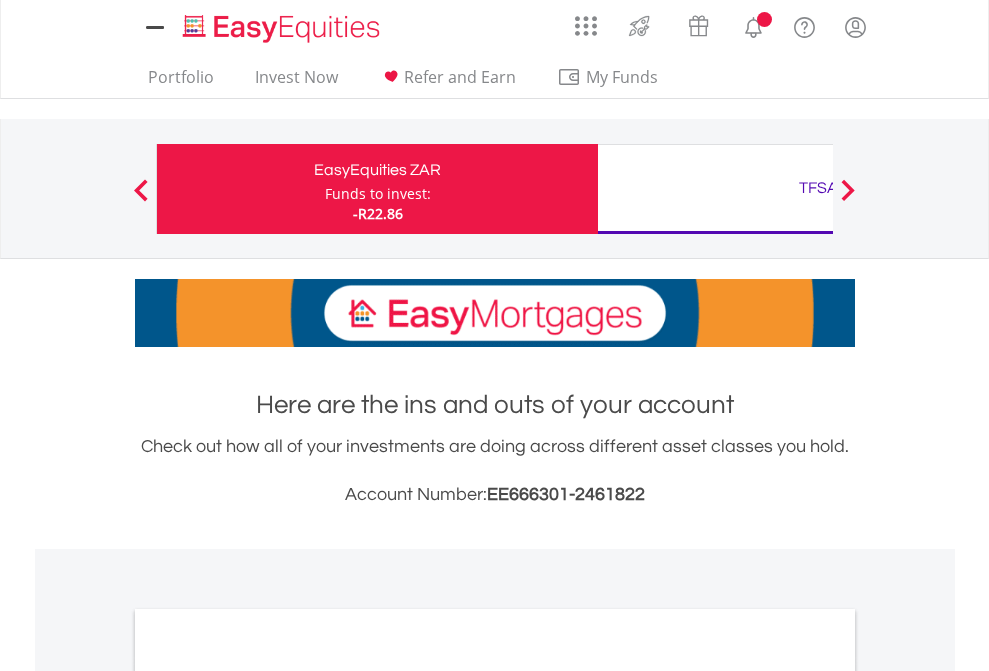 scroll, scrollTop: 0, scrollLeft: 0, axis: both 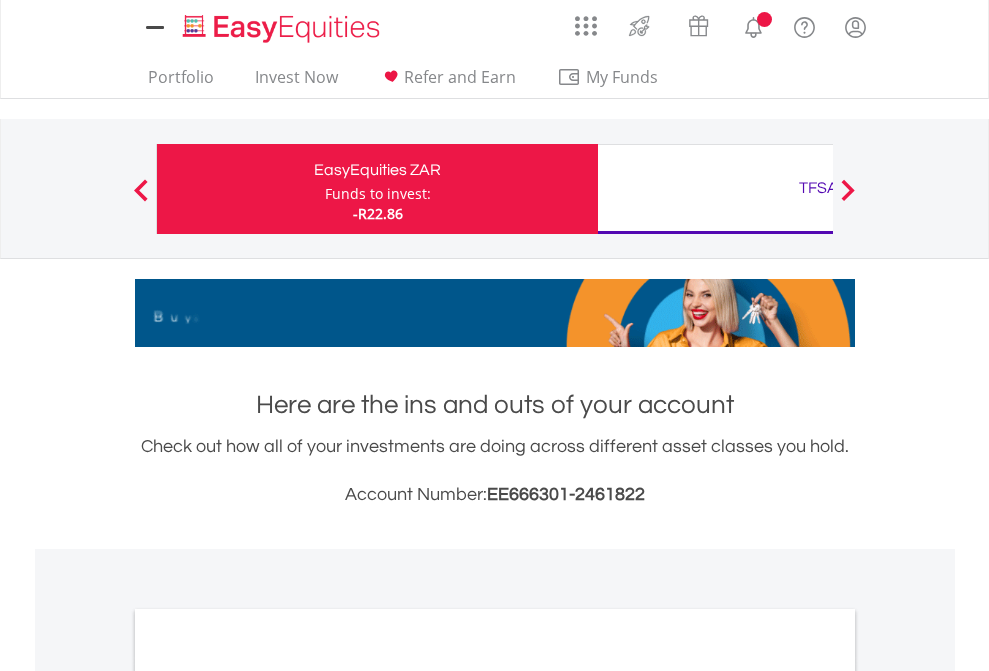 click on "All Holdings" at bounding box center [268, 1096] 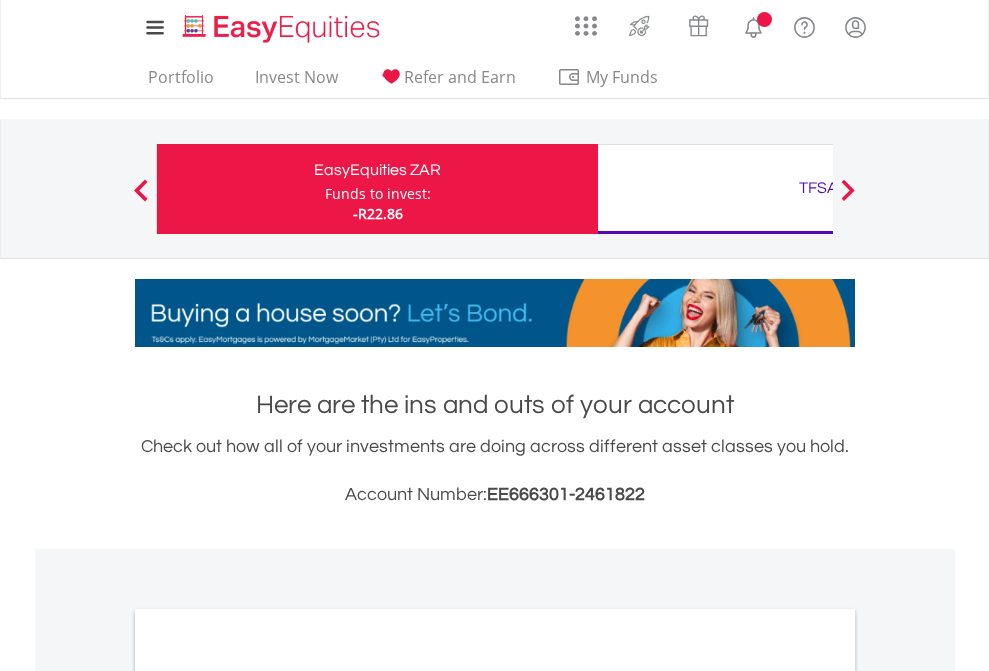 scroll, scrollTop: 1202, scrollLeft: 0, axis: vertical 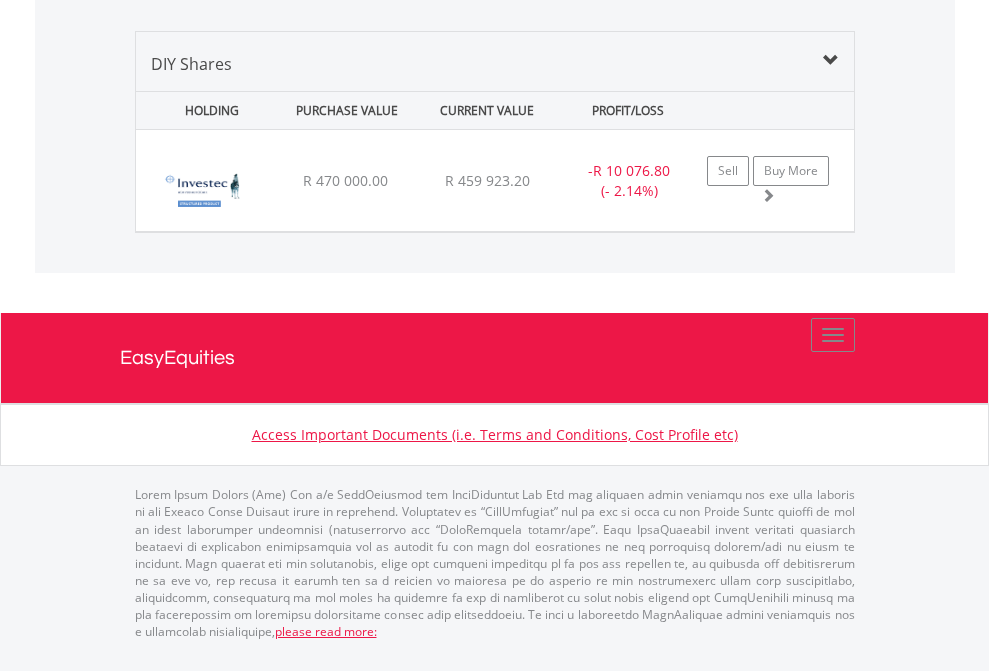 click on "TFSA" at bounding box center (818, -1339) 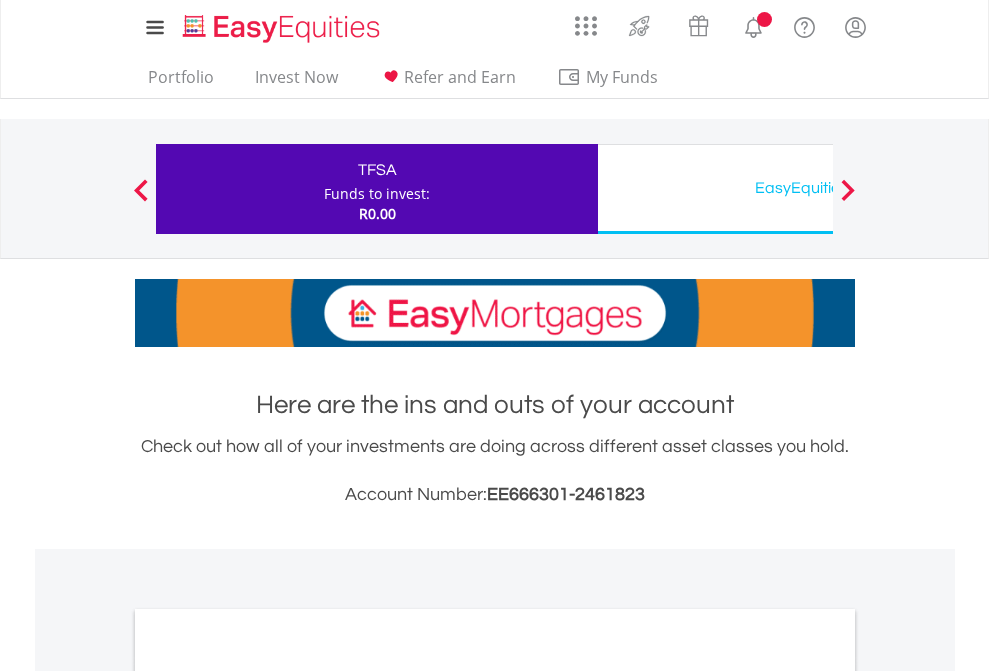 scroll, scrollTop: 1202, scrollLeft: 0, axis: vertical 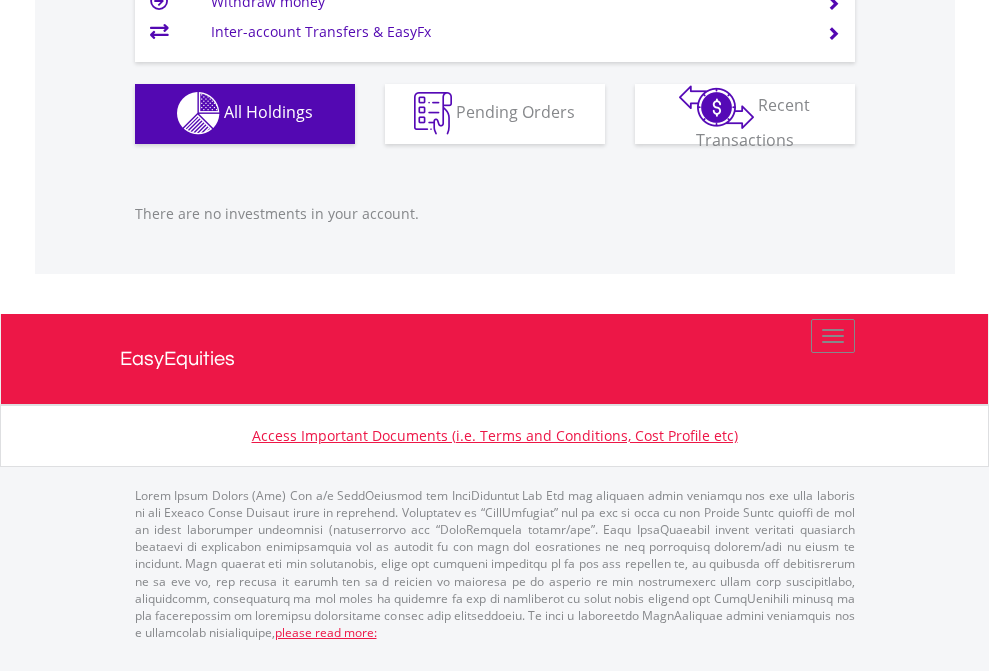 click on "EasyEquities USD" at bounding box center [818, -1142] 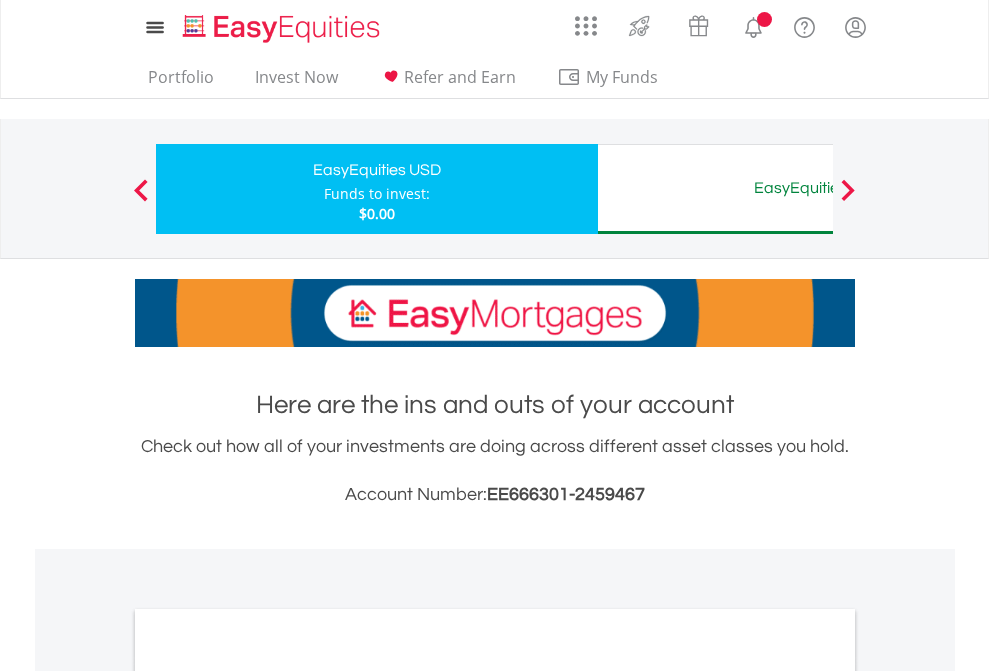 scroll, scrollTop: 0, scrollLeft: 0, axis: both 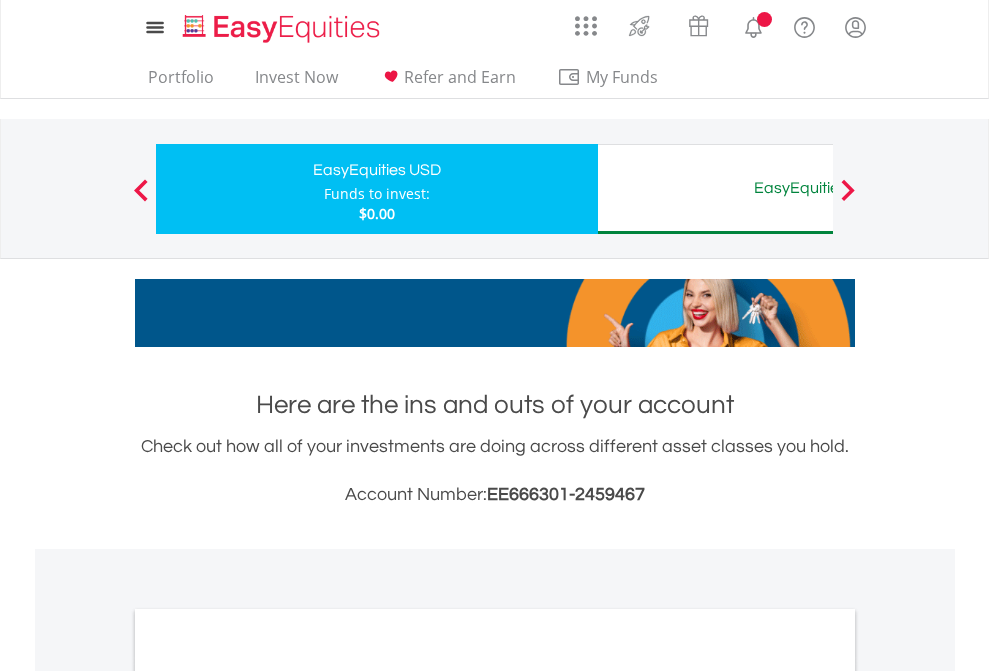 click on "All Holdings" at bounding box center (268, 1096) 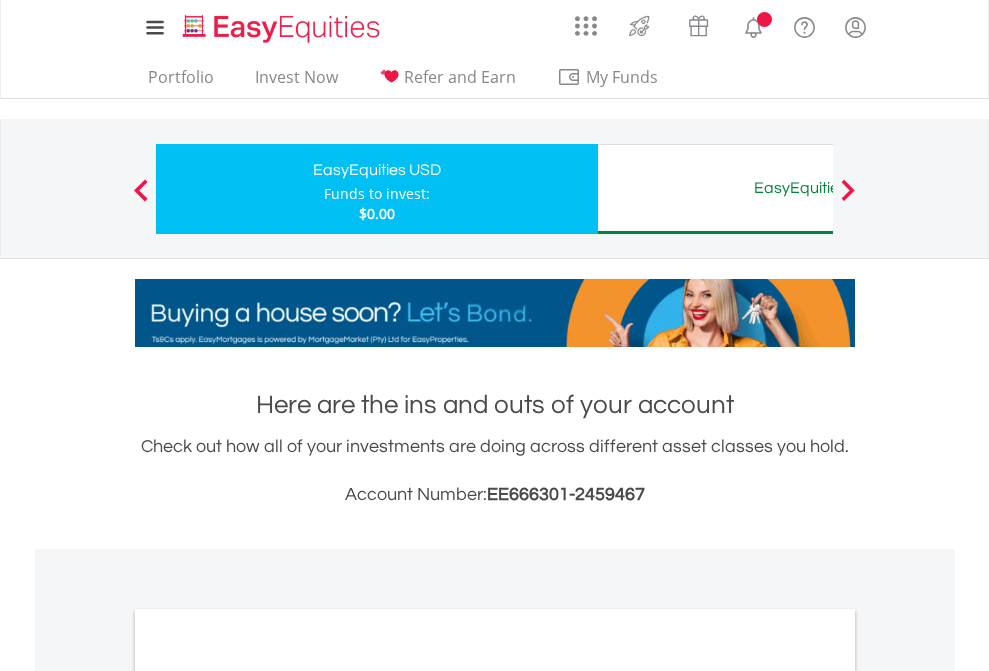 scroll, scrollTop: 1202, scrollLeft: 0, axis: vertical 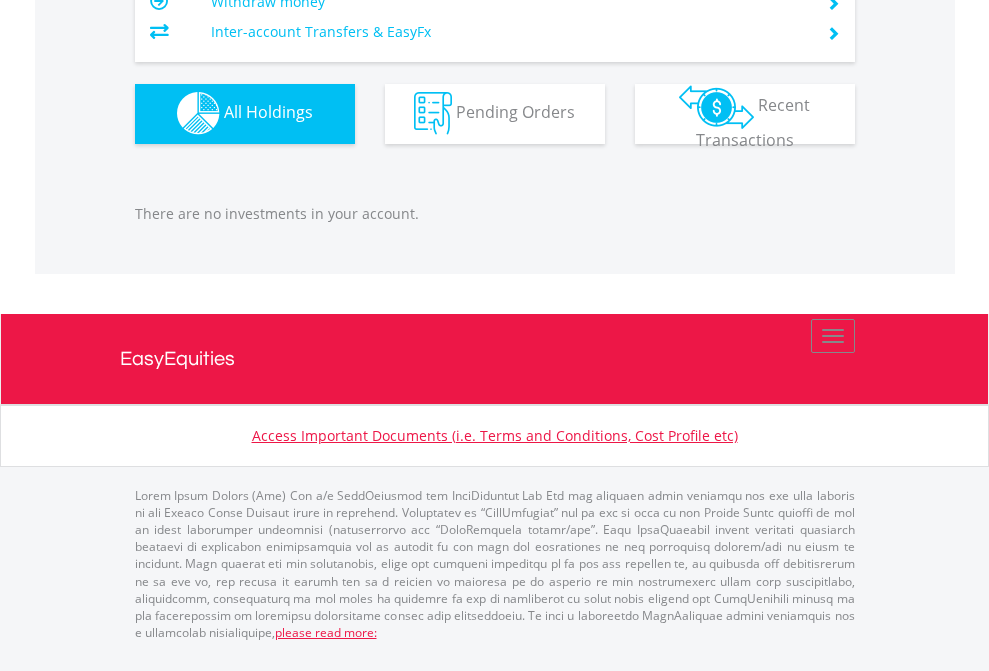 click on "EasyEquities AUD" at bounding box center [818, -1142] 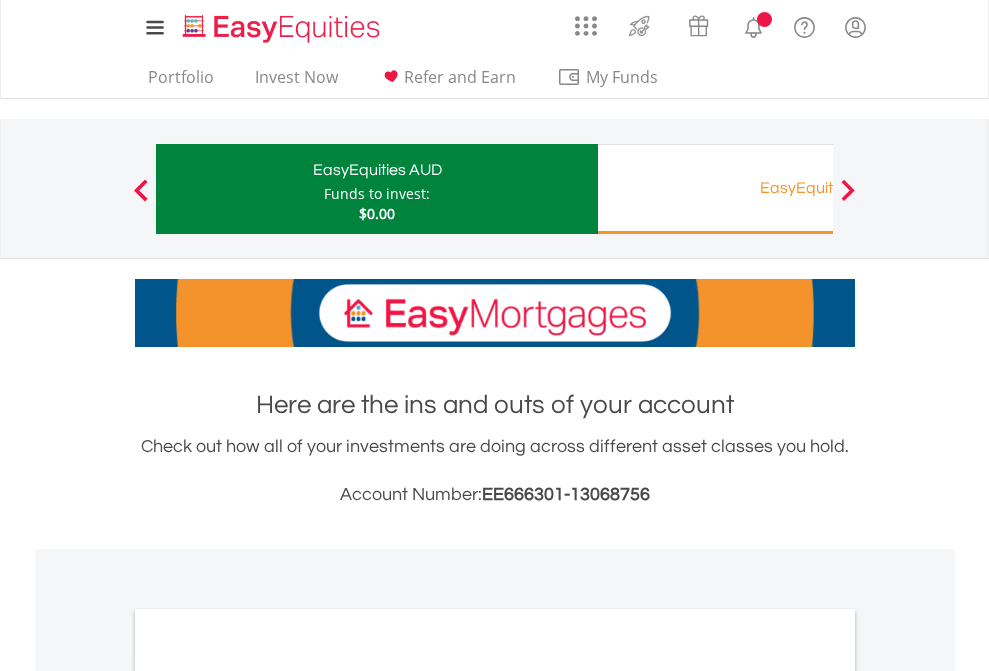 scroll, scrollTop: 1202, scrollLeft: 0, axis: vertical 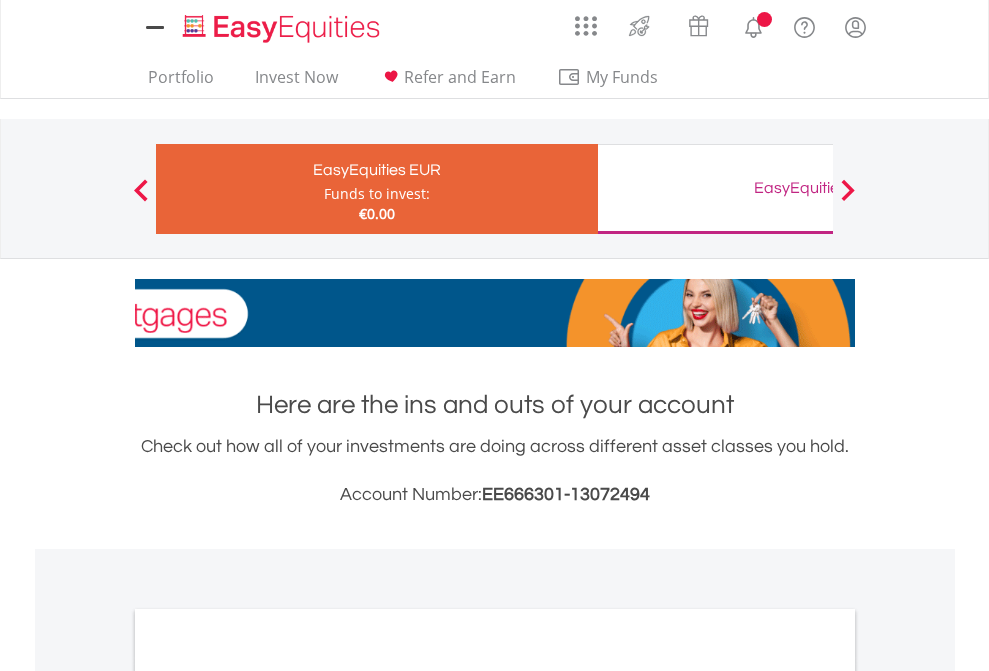 click on "All Holdings" at bounding box center (268, 1096) 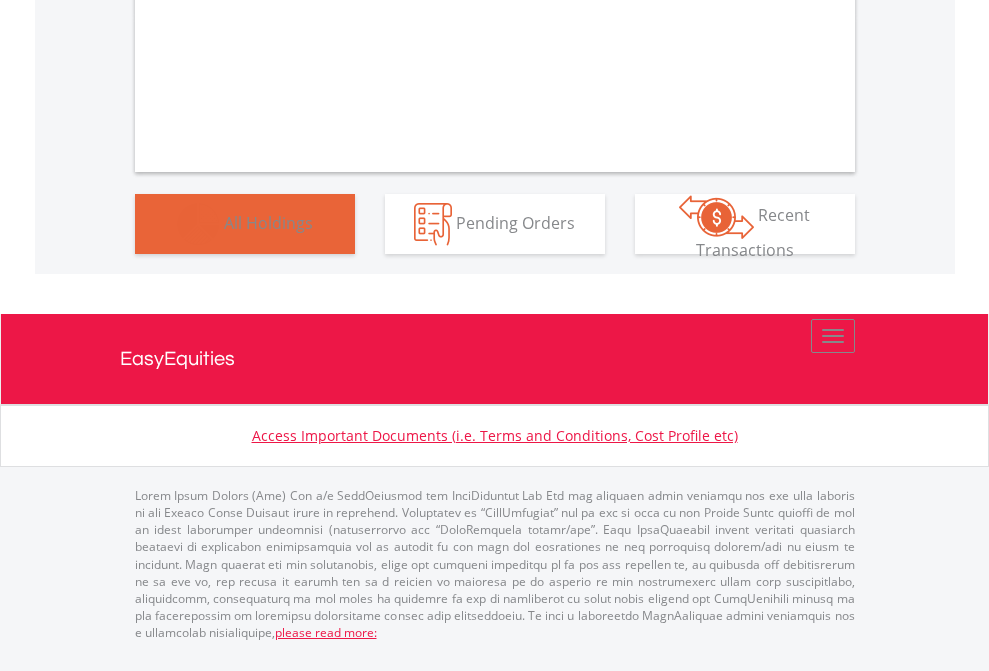scroll, scrollTop: 1202, scrollLeft: 0, axis: vertical 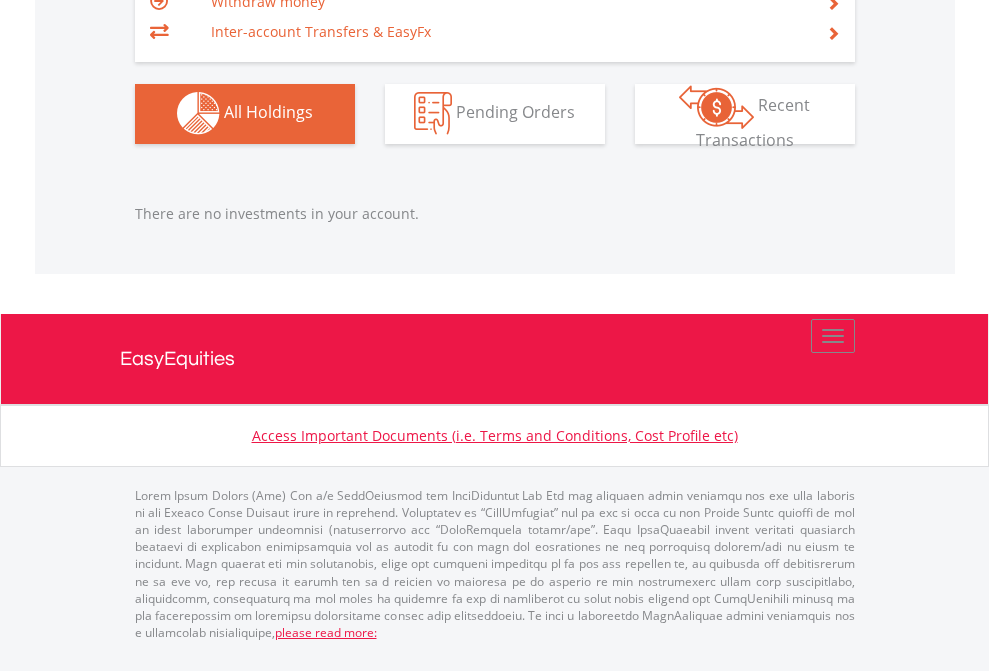 click on "EasyEquities GBP" at bounding box center [818, -1142] 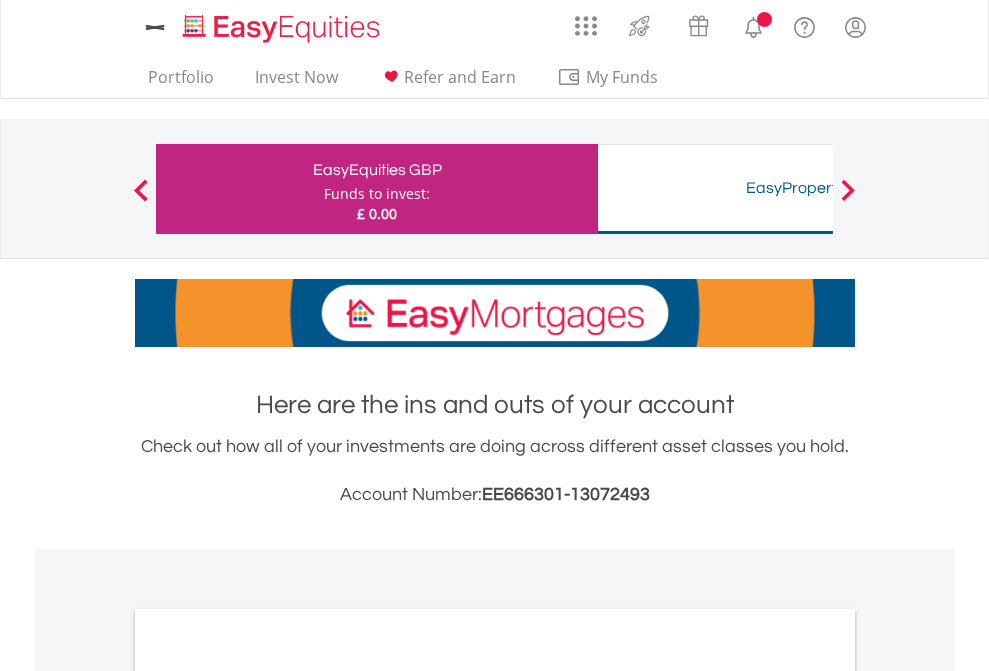 scroll, scrollTop: 1202, scrollLeft: 0, axis: vertical 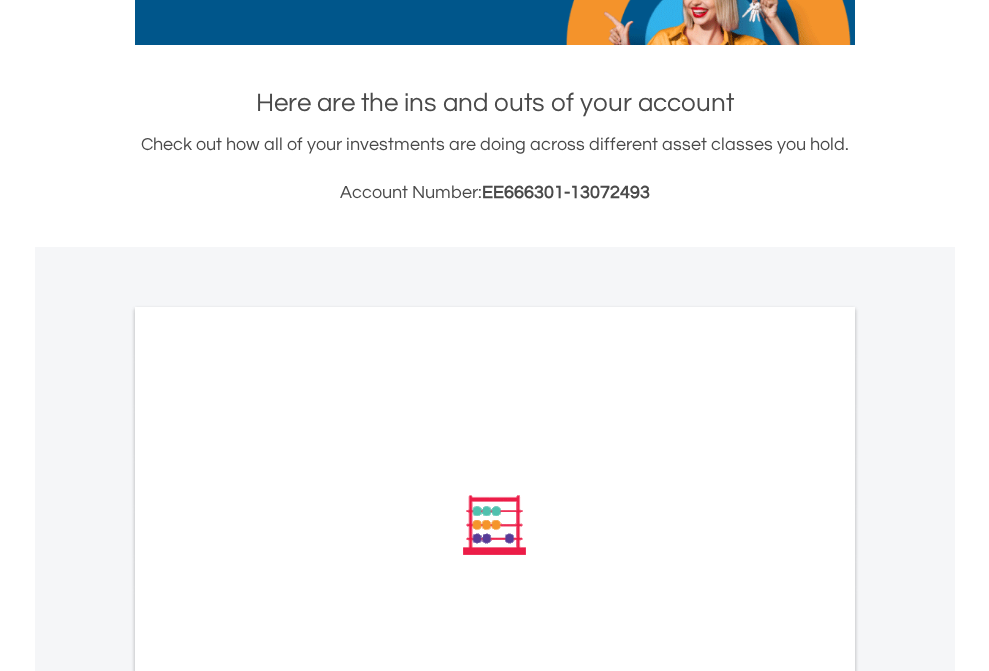 click on "All Holdings" at bounding box center (268, 794) 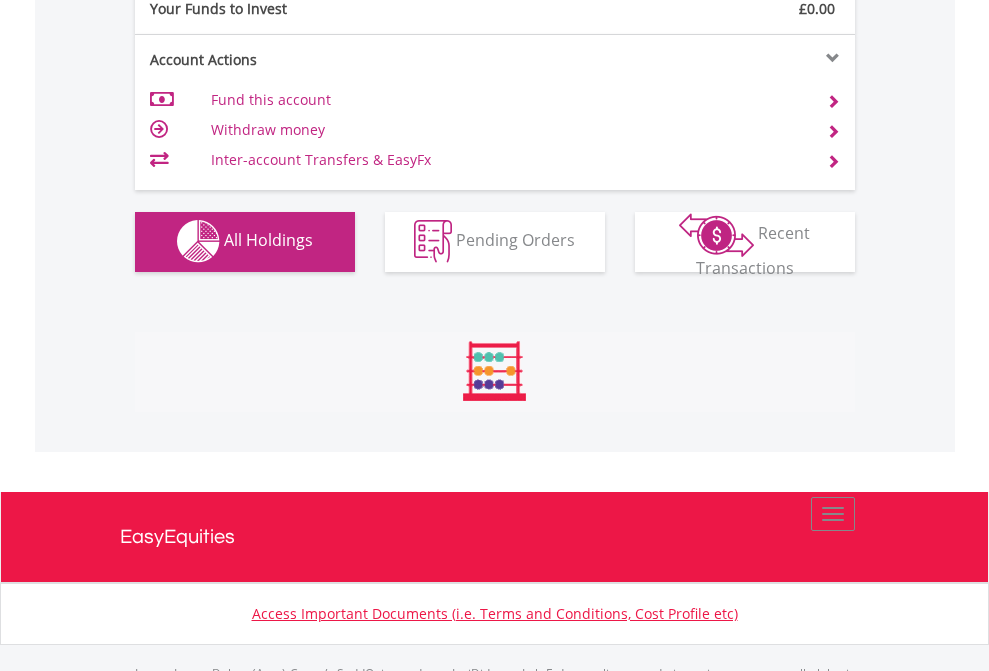 scroll, scrollTop: 999808, scrollLeft: 999687, axis: both 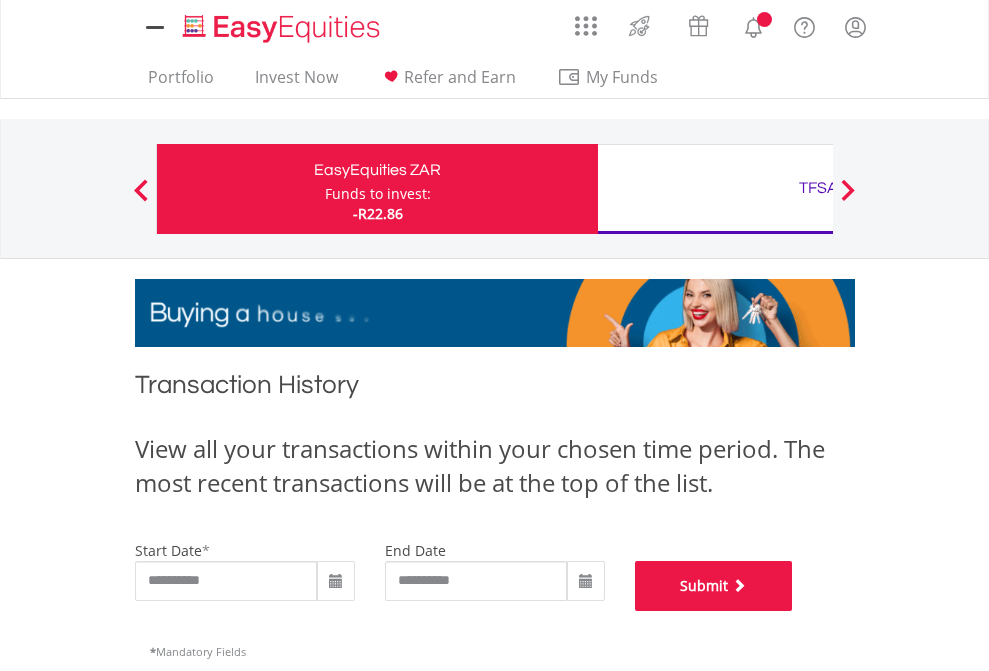 click on "Submit" at bounding box center [714, 586] 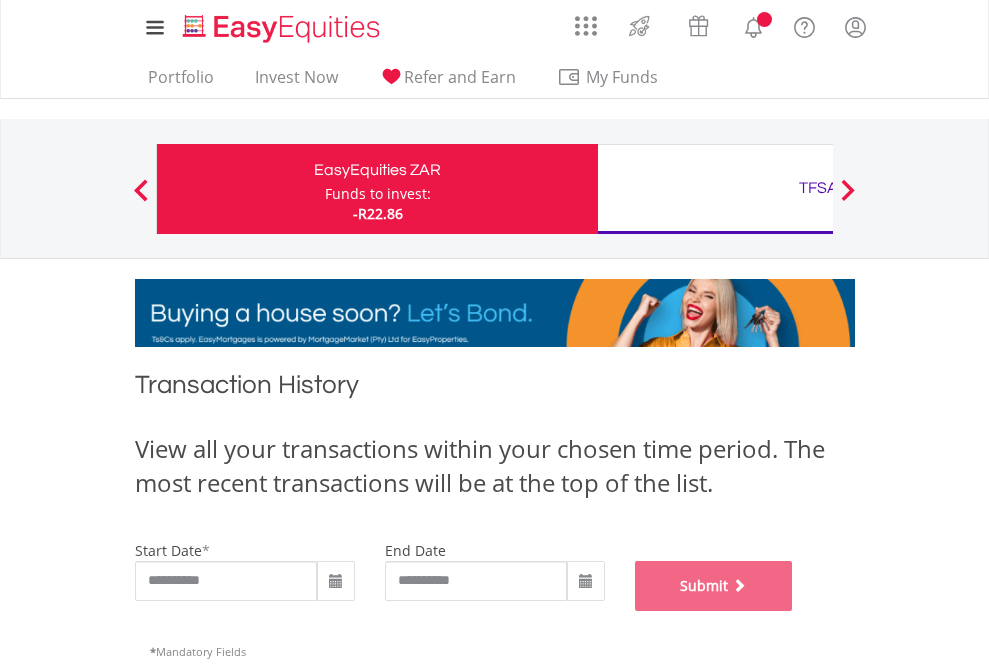 scroll, scrollTop: 811, scrollLeft: 0, axis: vertical 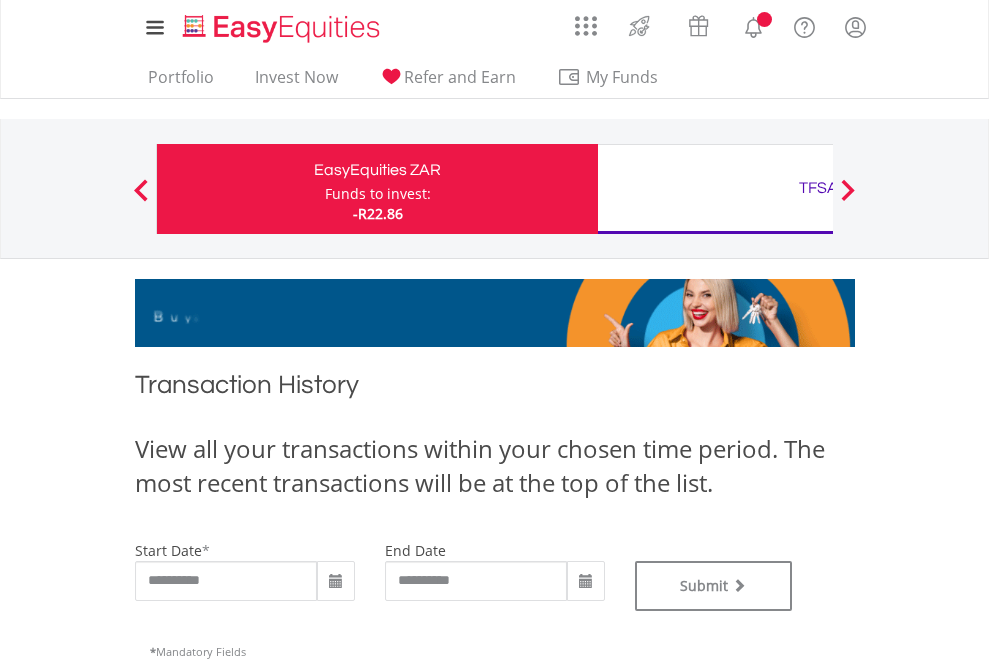 click on "TFSA" at bounding box center (818, 188) 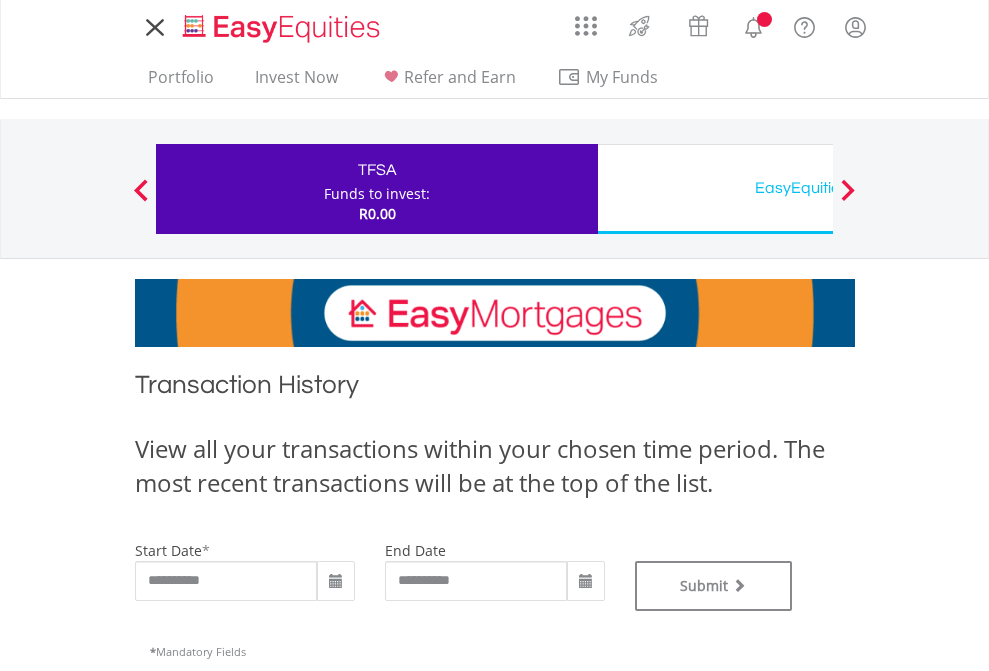 scroll, scrollTop: 0, scrollLeft: 0, axis: both 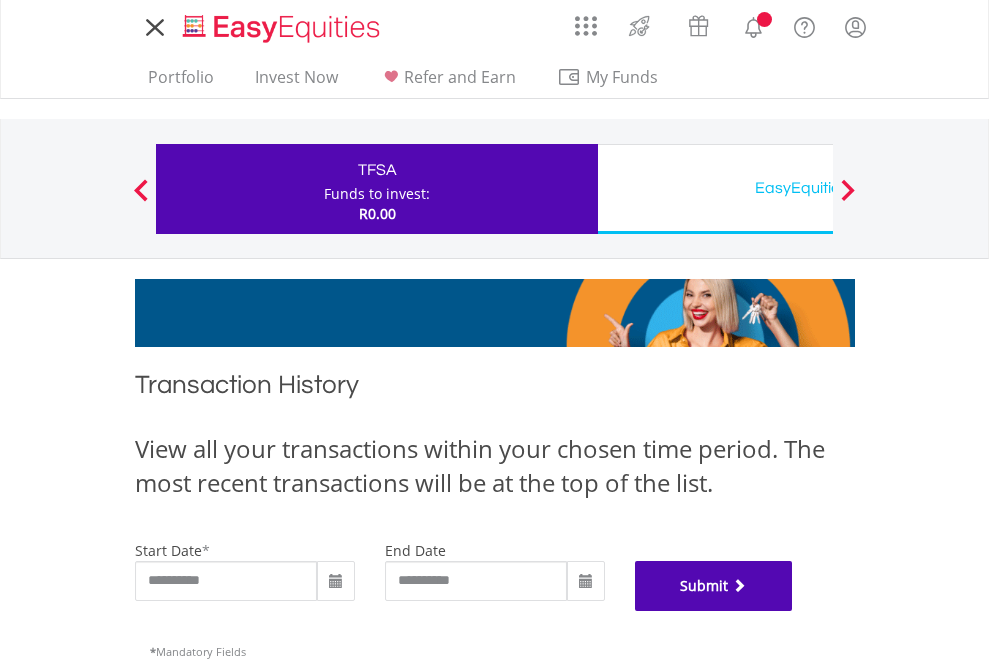 click on "Submit" at bounding box center (714, 586) 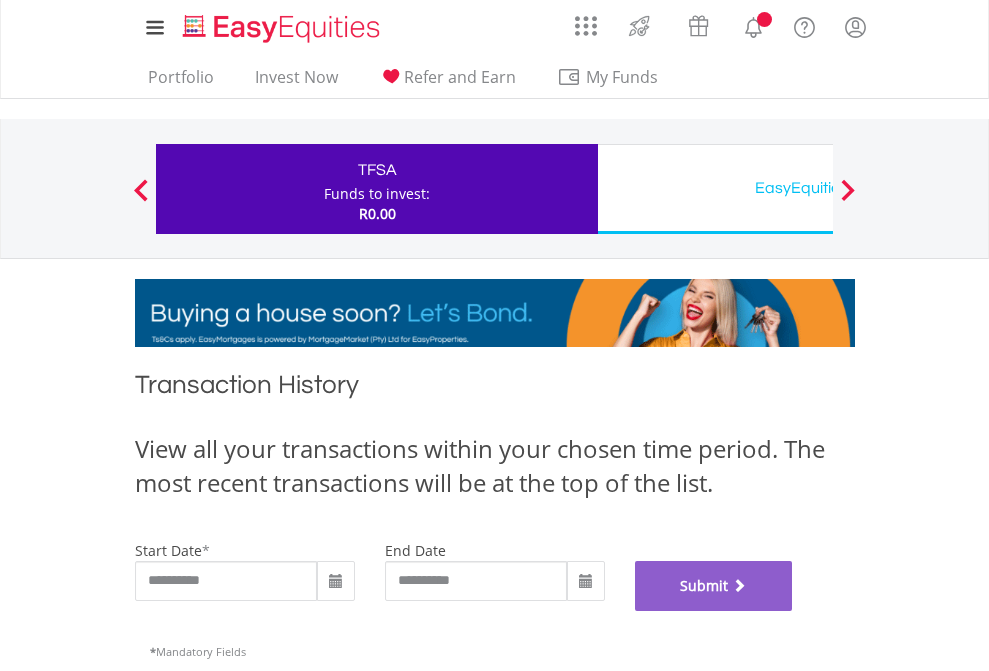 scroll, scrollTop: 811, scrollLeft: 0, axis: vertical 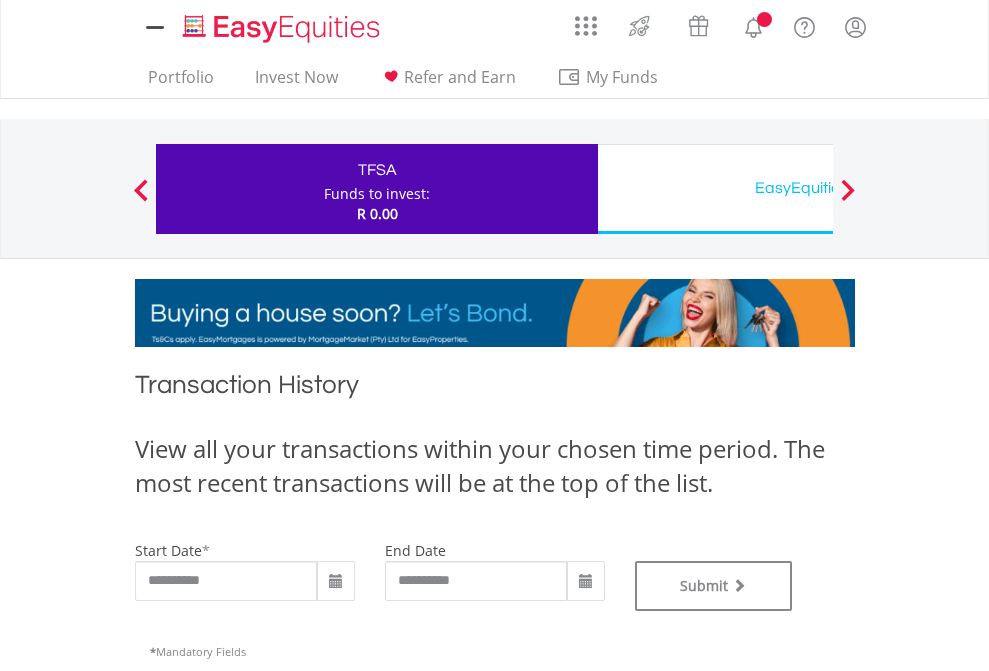 click on "EasyEquities USD" at bounding box center [818, 188] 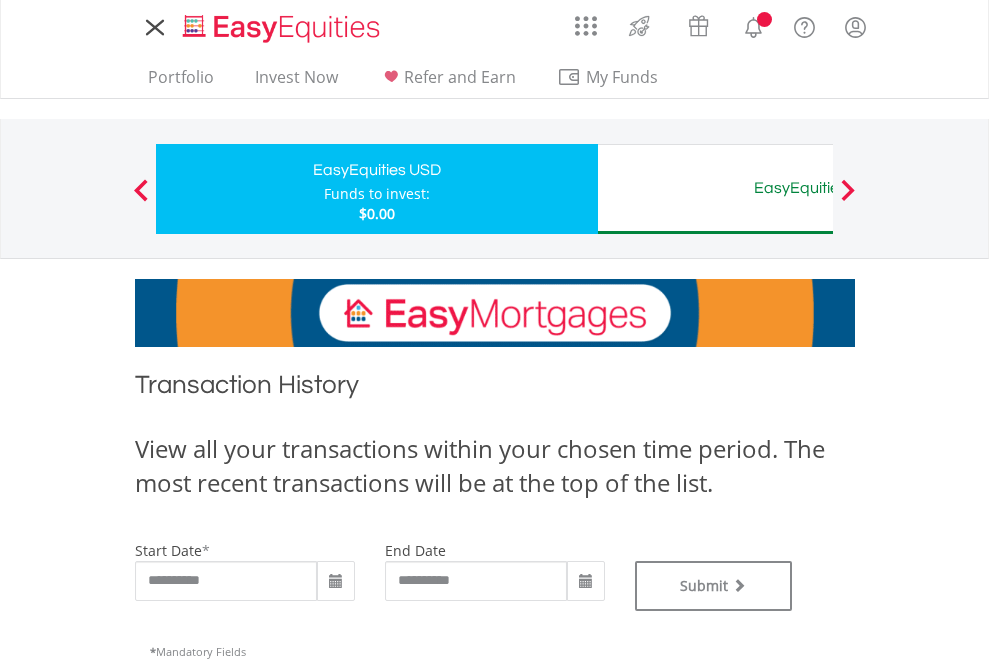 scroll, scrollTop: 0, scrollLeft: 0, axis: both 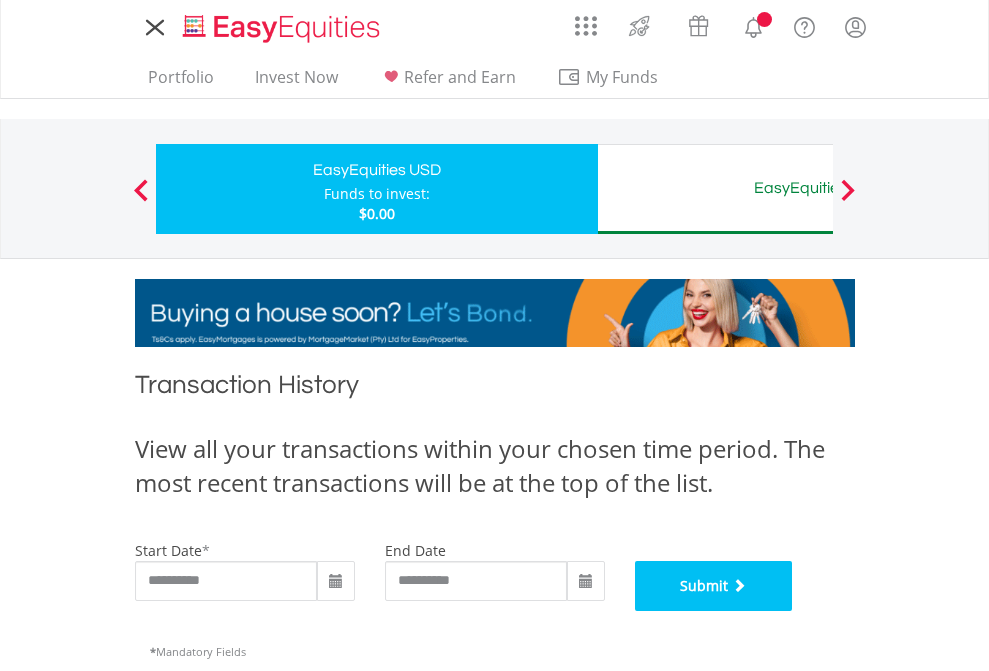 click on "Submit" at bounding box center [714, 586] 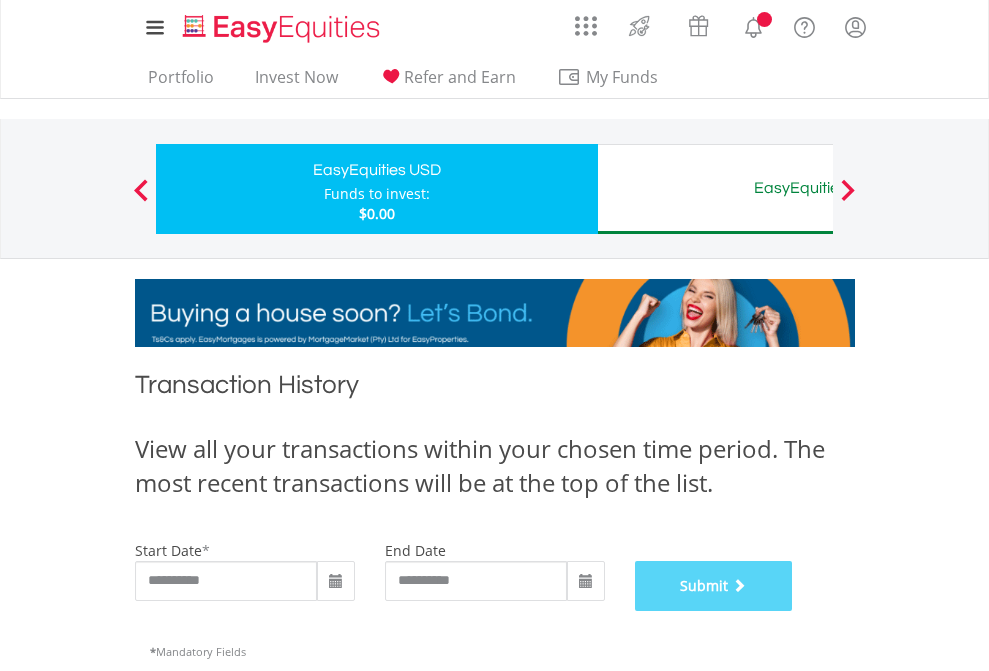 scroll, scrollTop: 811, scrollLeft: 0, axis: vertical 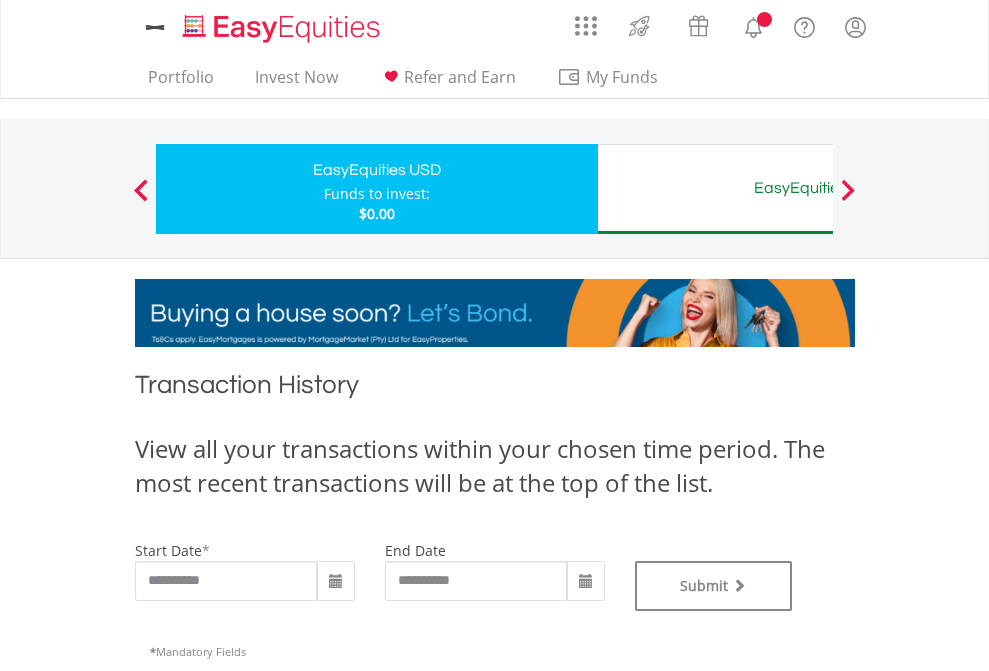 click on "EasyEquities AUD" at bounding box center (818, 188) 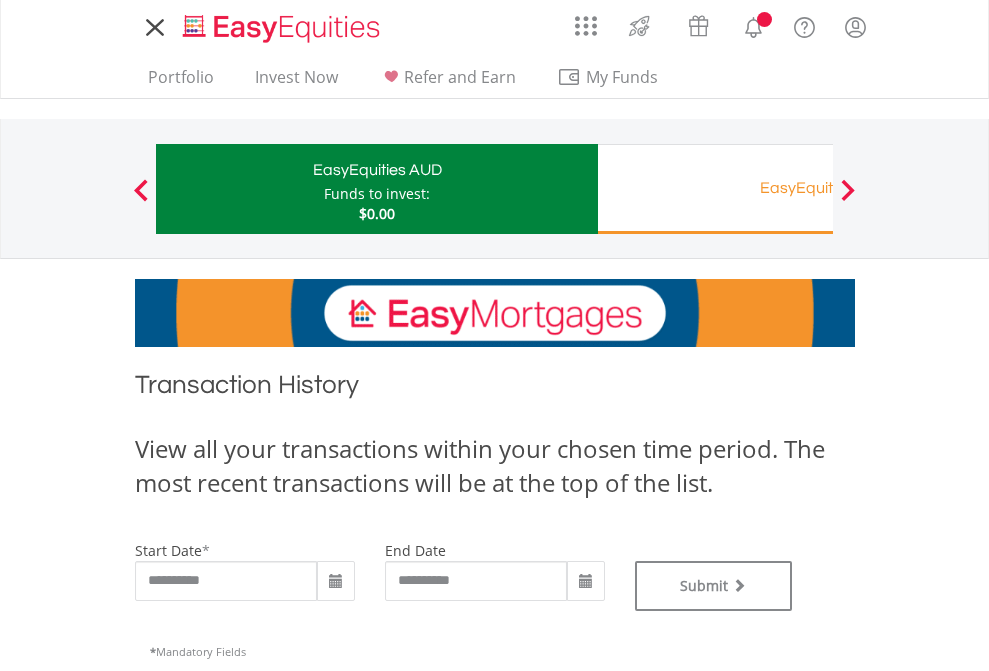 scroll, scrollTop: 0, scrollLeft: 0, axis: both 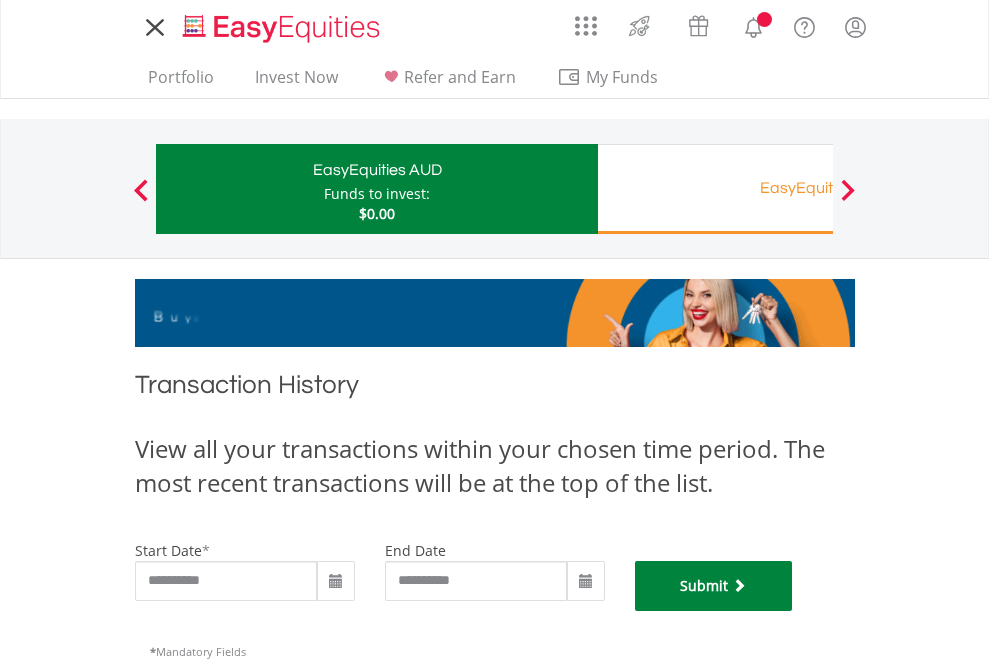 click on "Submit" at bounding box center [714, 586] 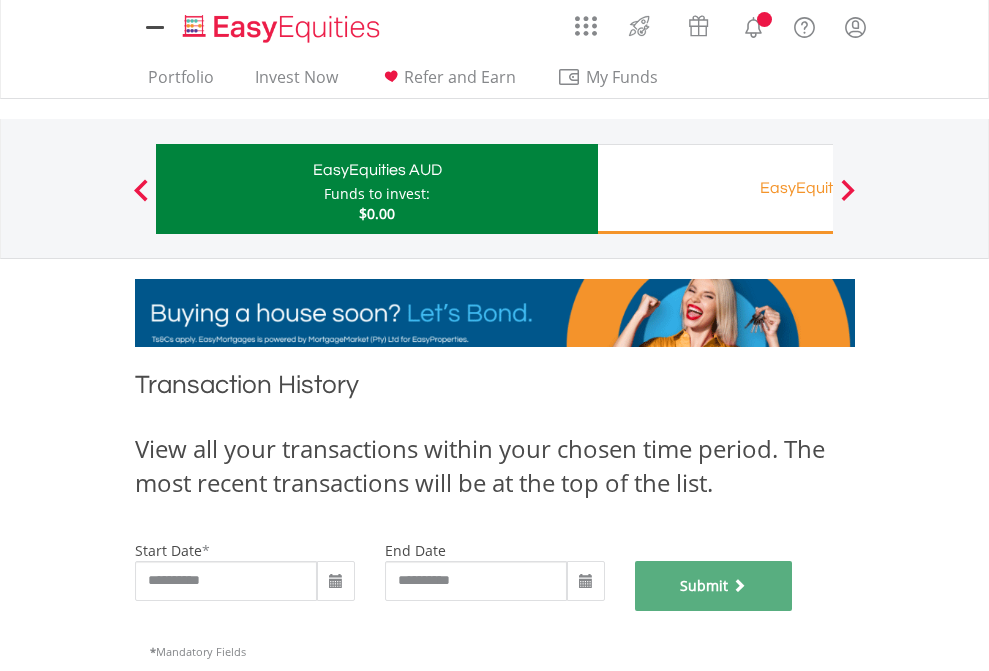 scroll, scrollTop: 811, scrollLeft: 0, axis: vertical 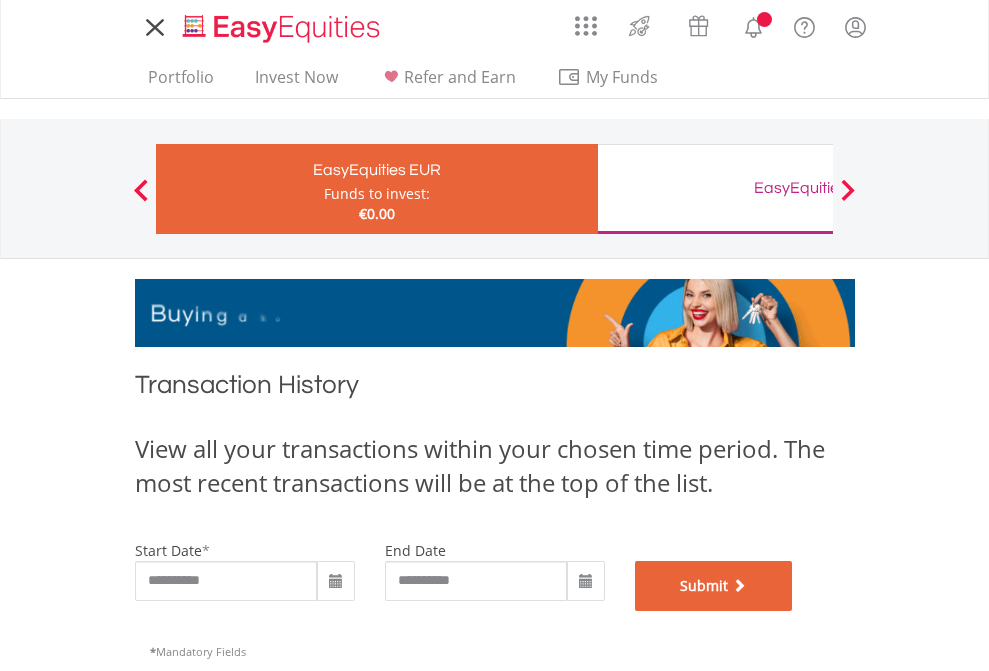 click on "Submit" at bounding box center [714, 586] 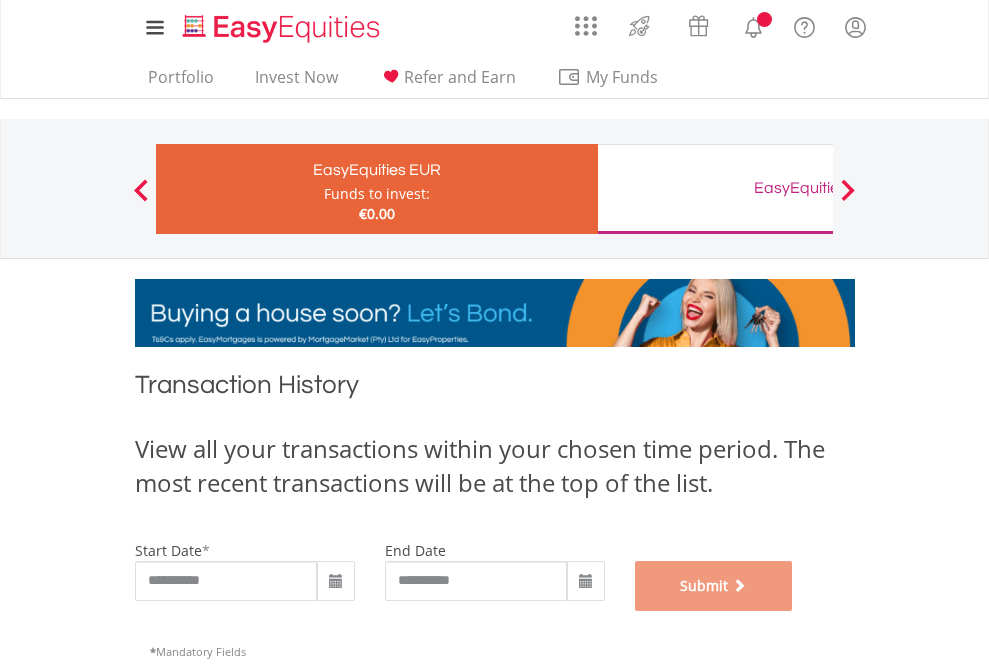 scroll, scrollTop: 811, scrollLeft: 0, axis: vertical 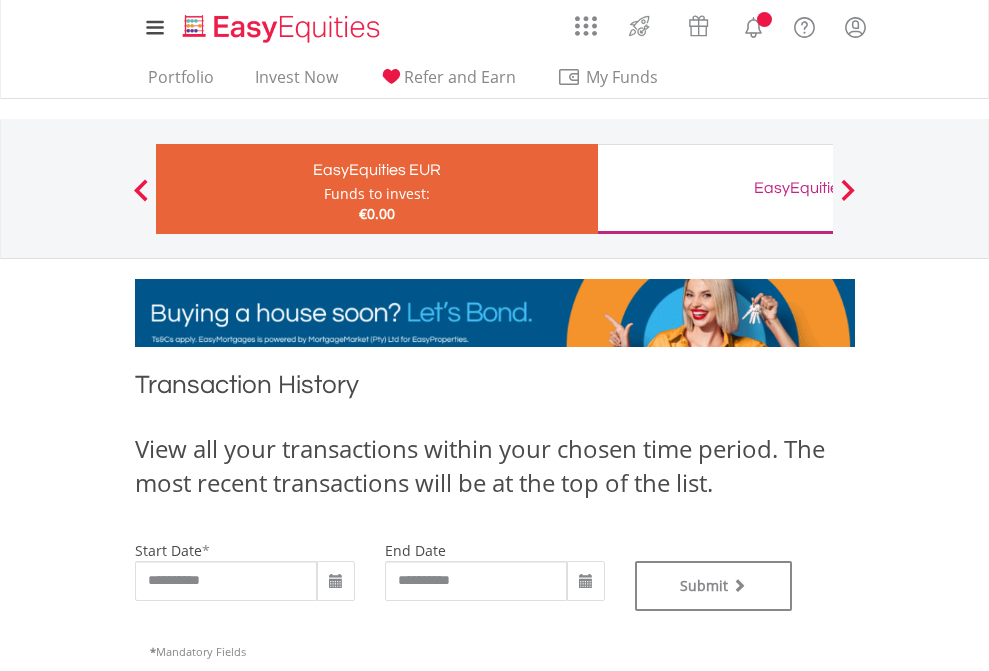 click on "EasyEquities GBP" at bounding box center (818, 188) 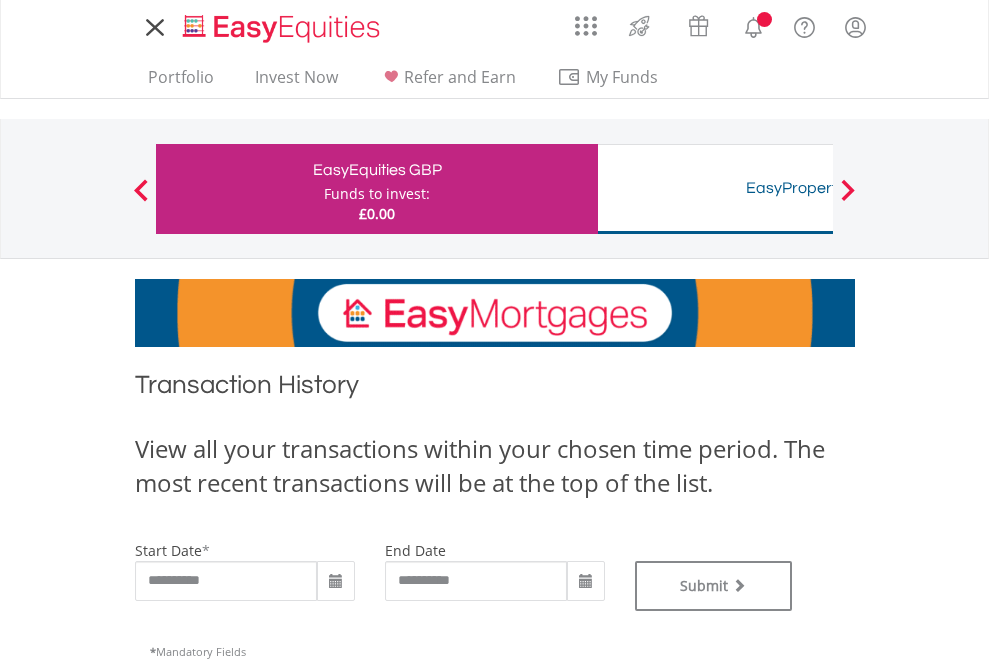 scroll, scrollTop: 0, scrollLeft: 0, axis: both 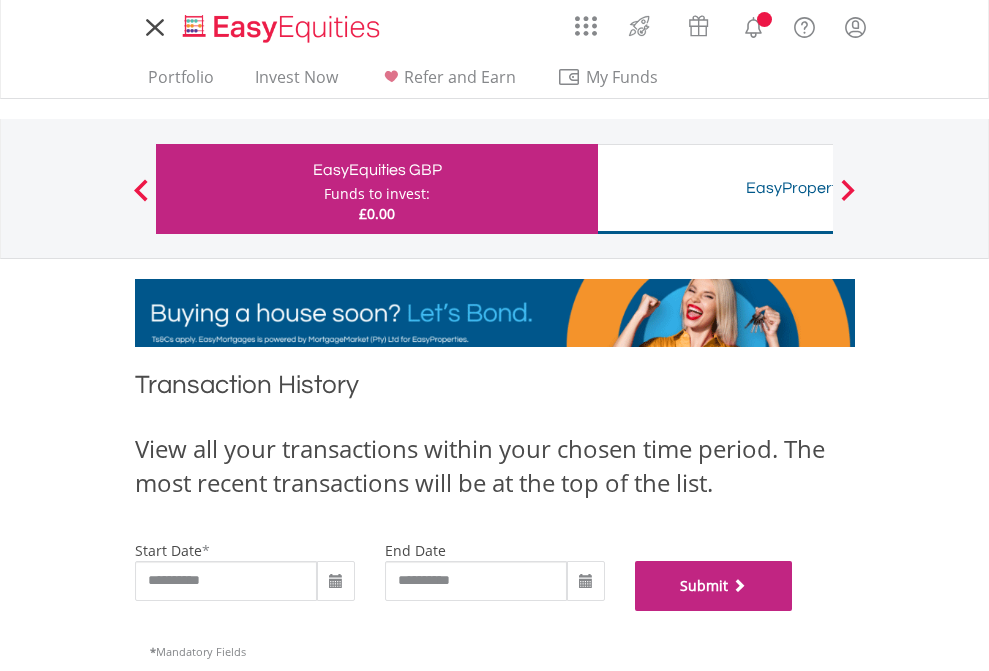 click on "Submit" at bounding box center (714, 586) 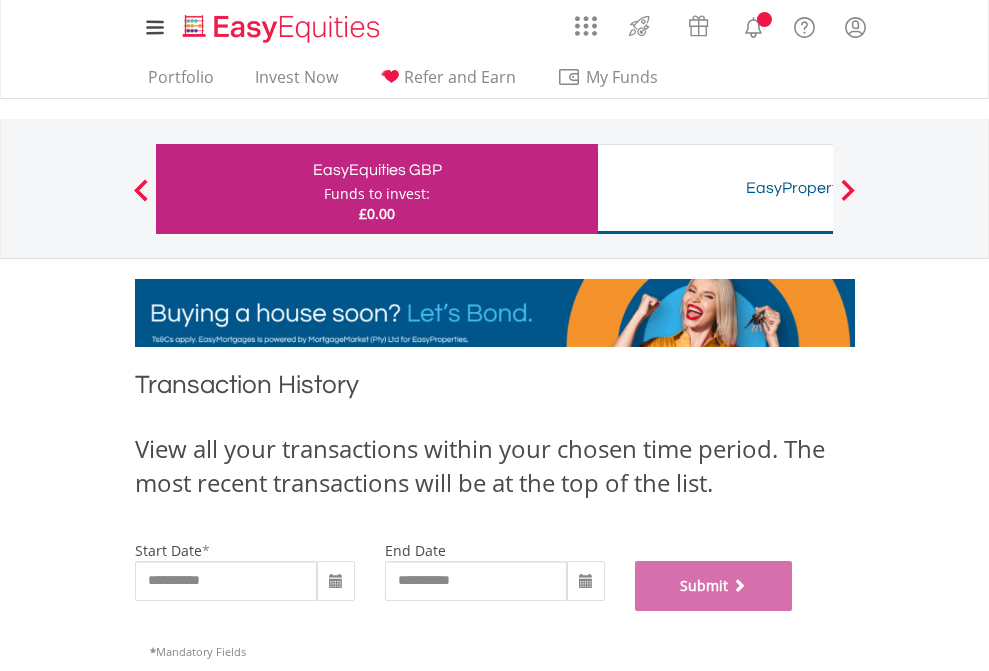 scroll, scrollTop: 811, scrollLeft: 0, axis: vertical 